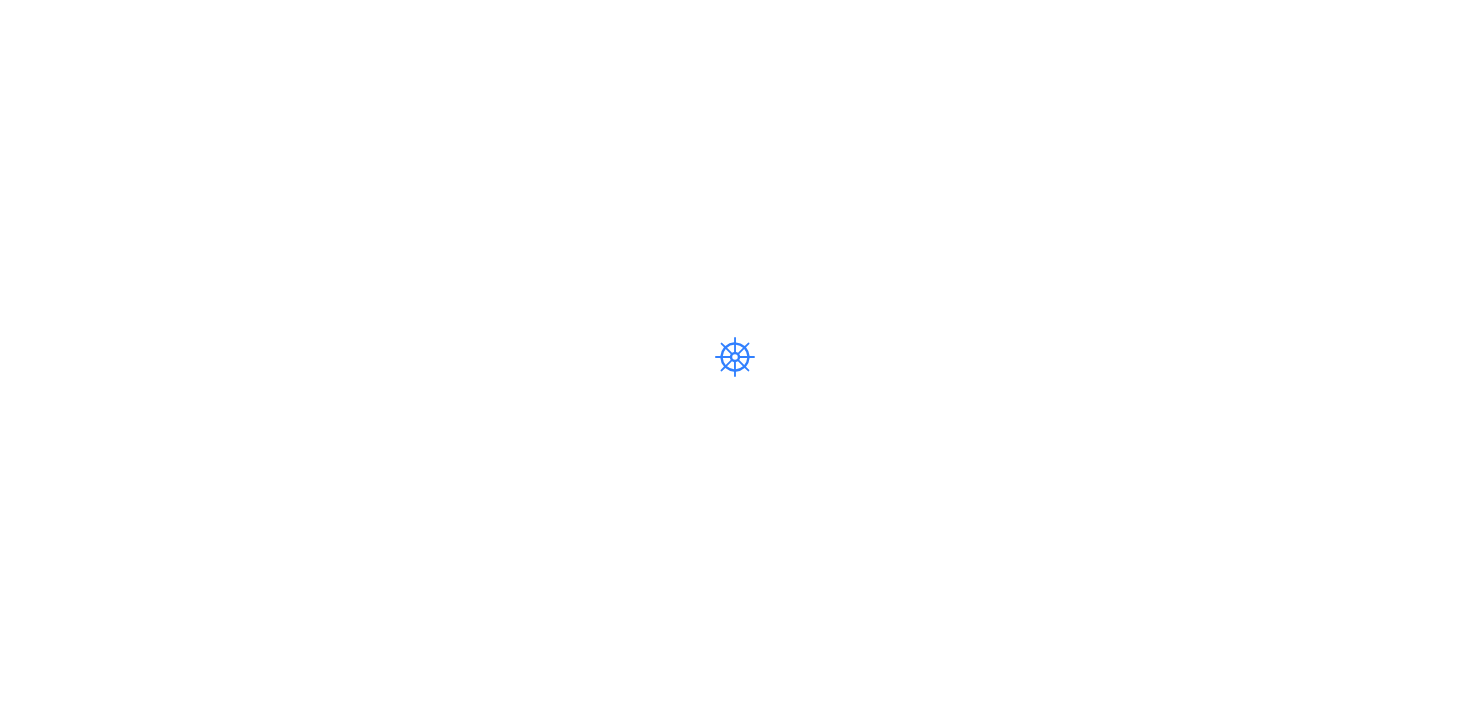 scroll, scrollTop: 0, scrollLeft: 0, axis: both 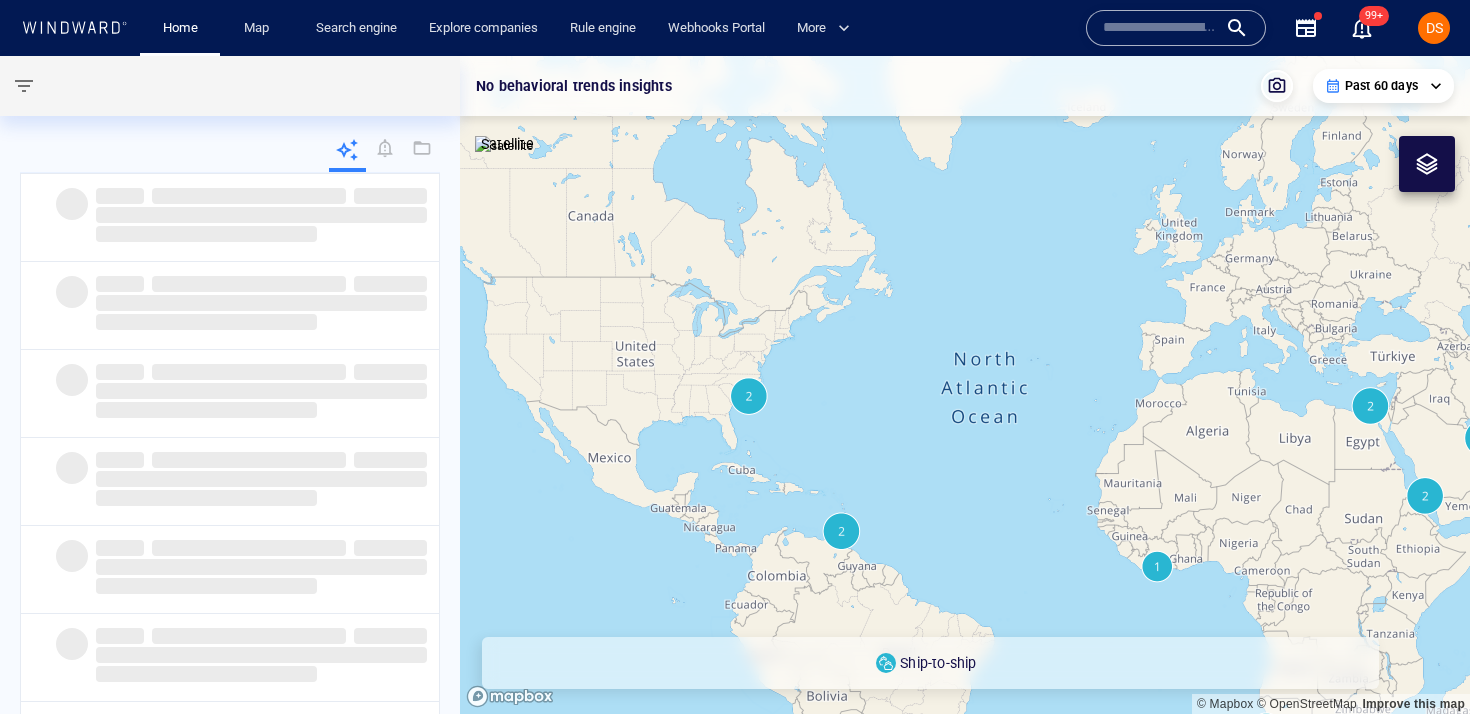 click at bounding box center [1160, 28] 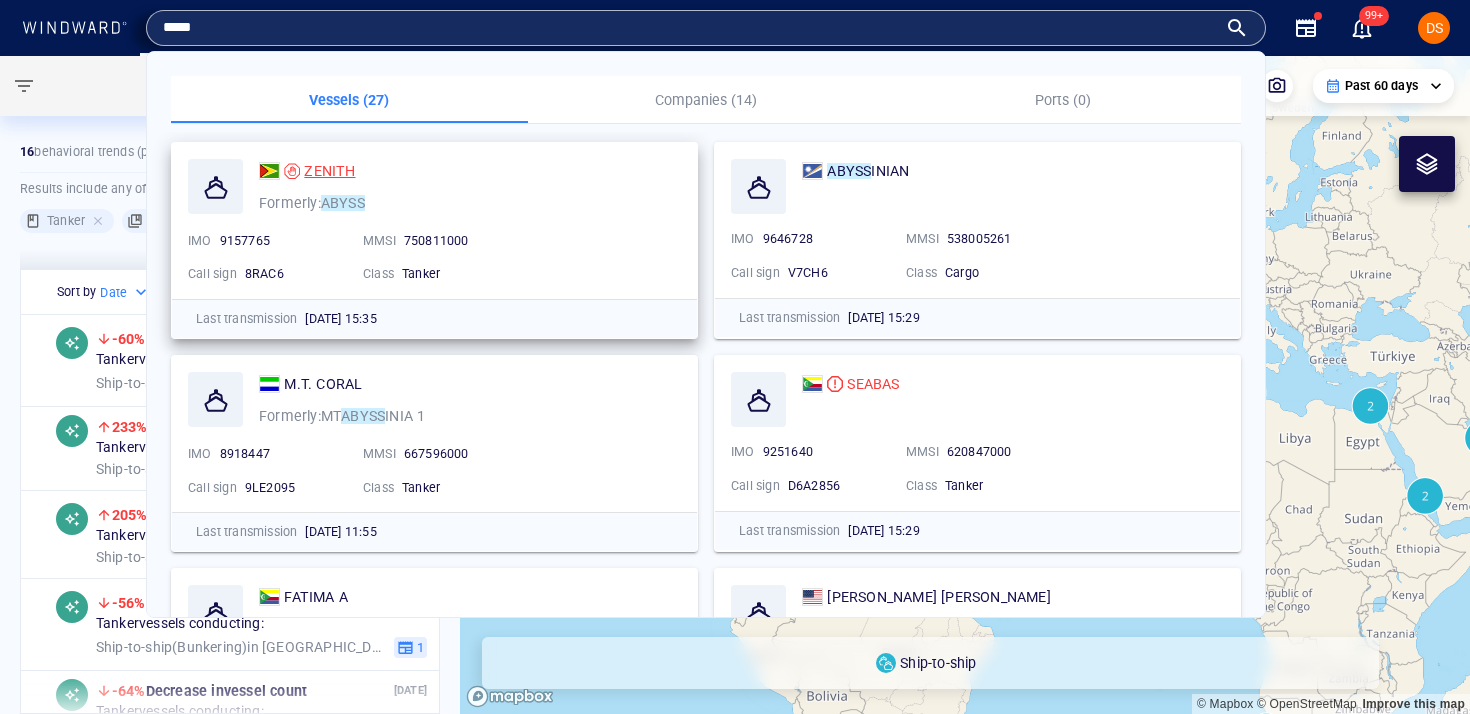 type on "*****" 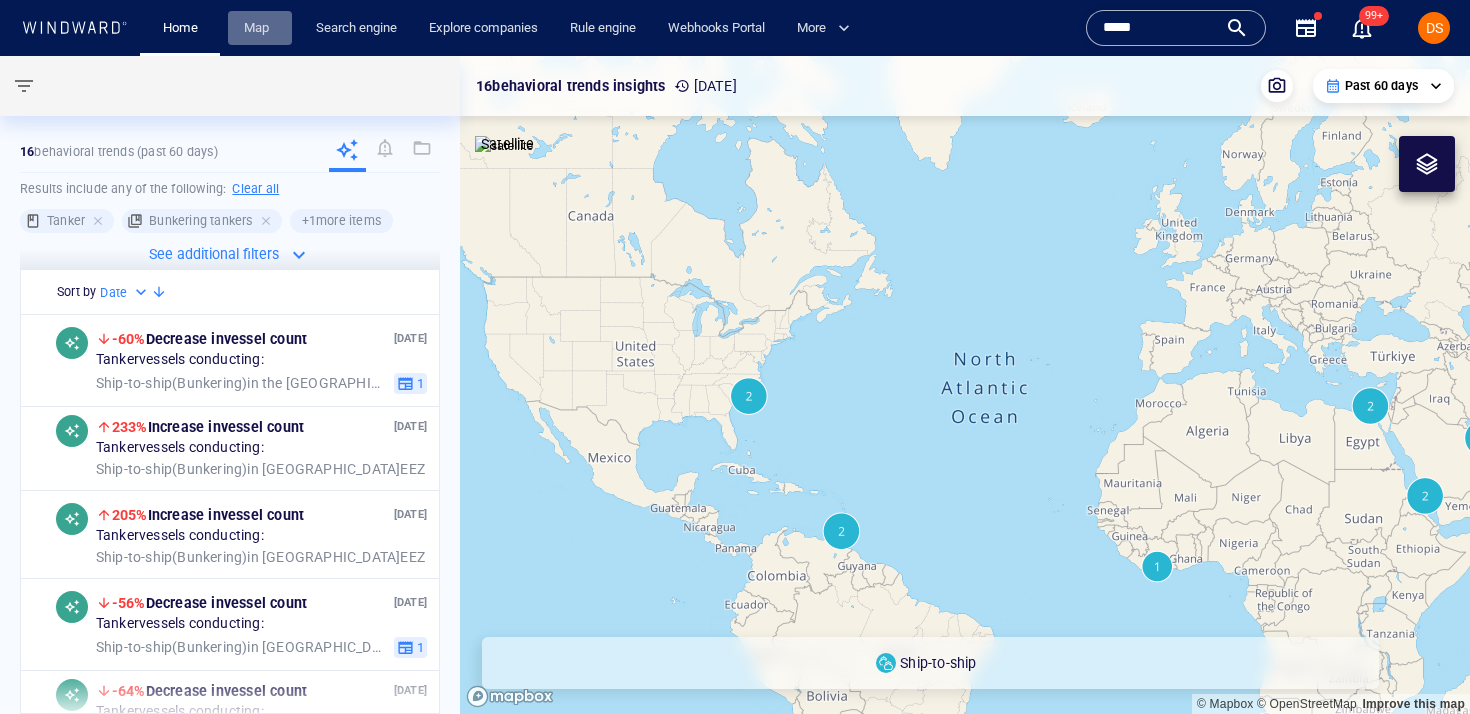 click on "Map" at bounding box center [260, 28] 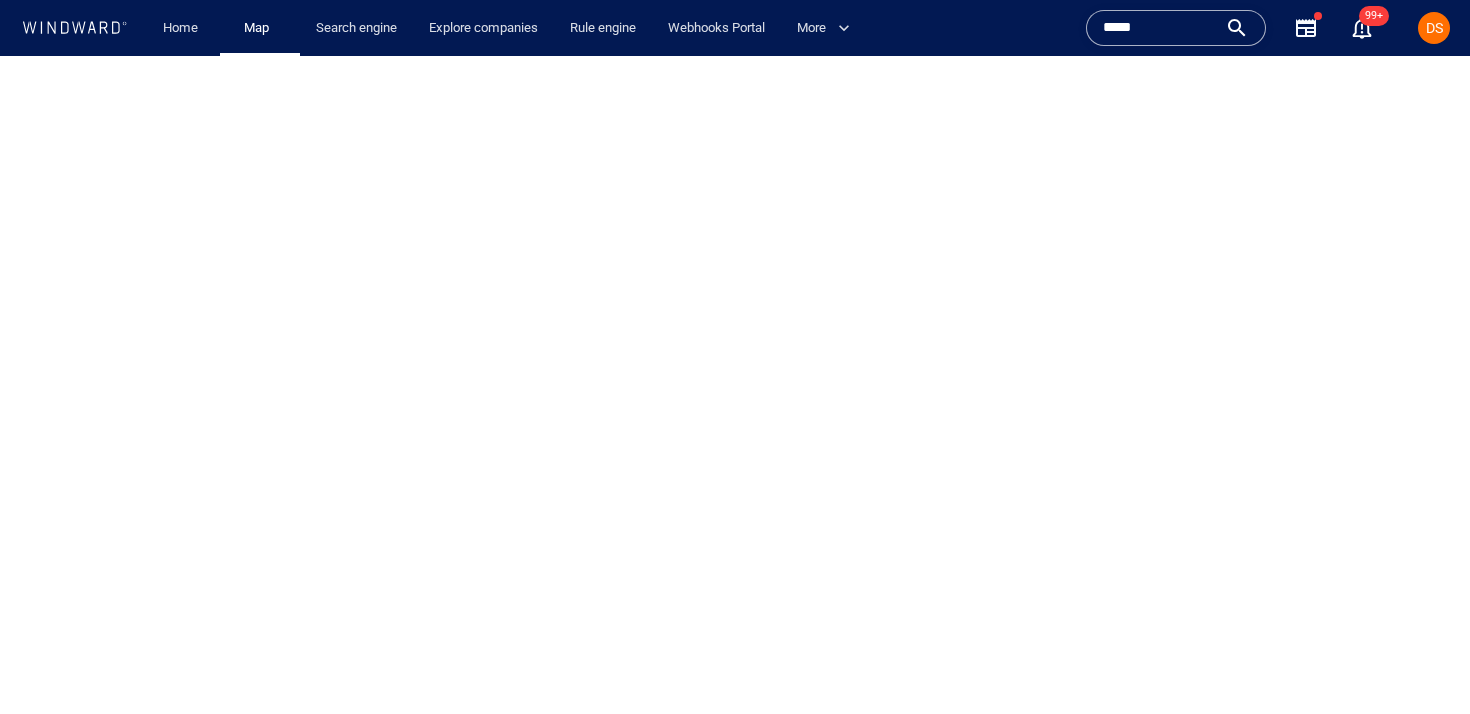 scroll, scrollTop: 0, scrollLeft: 0, axis: both 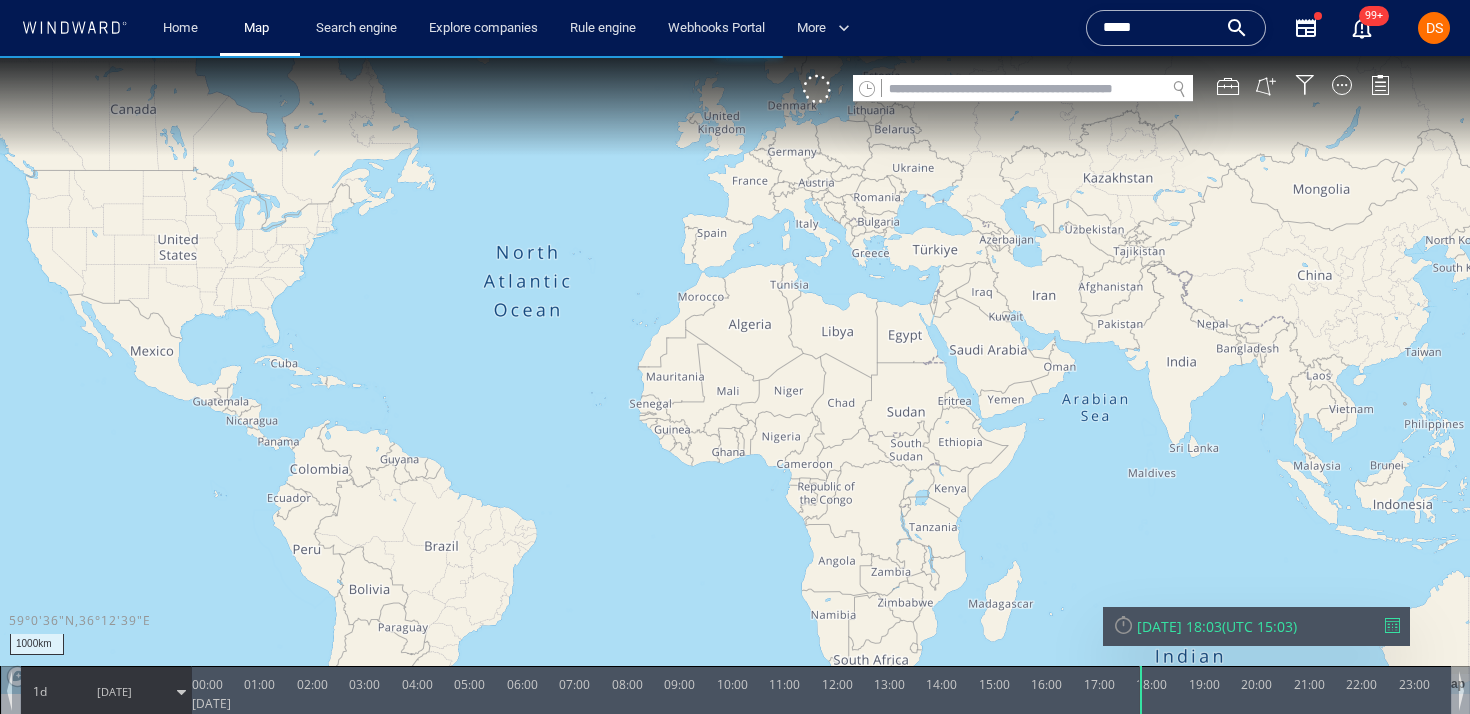 click 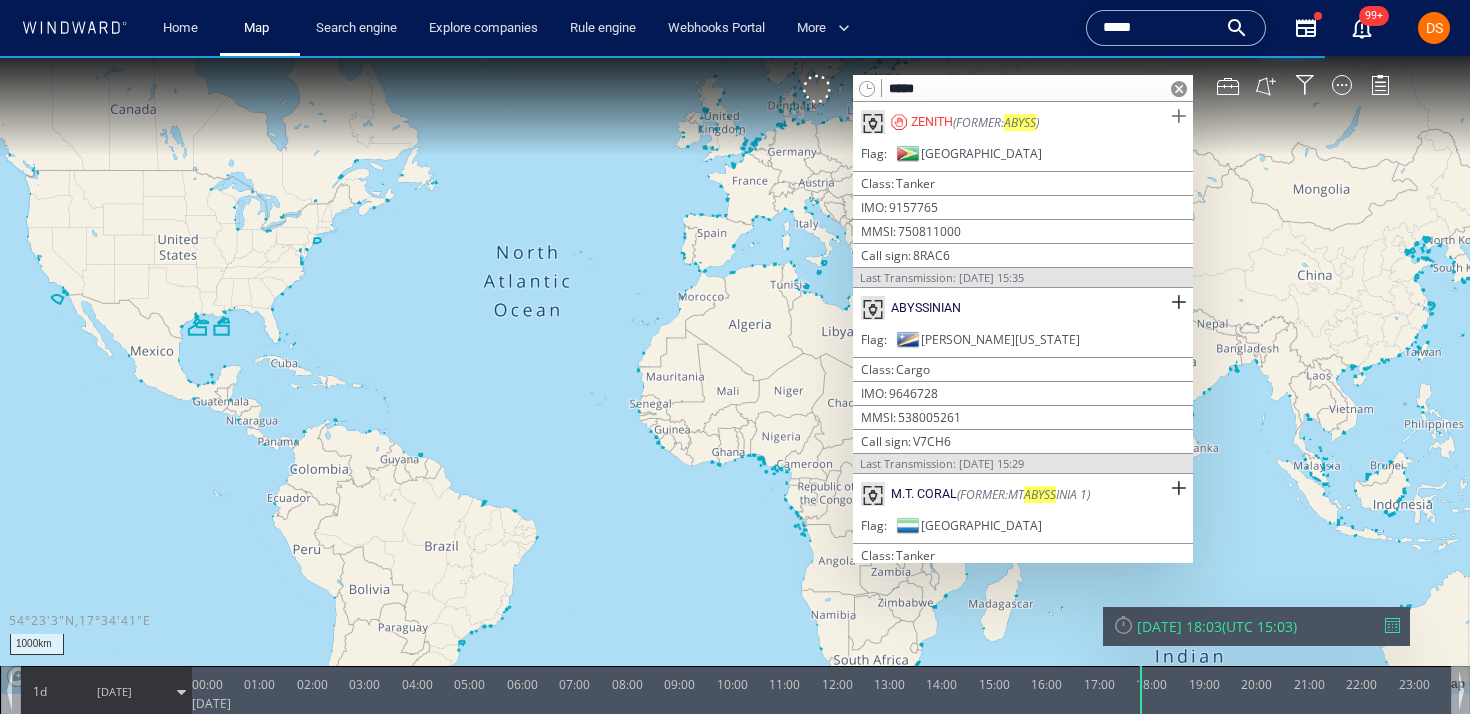 type on "*****" 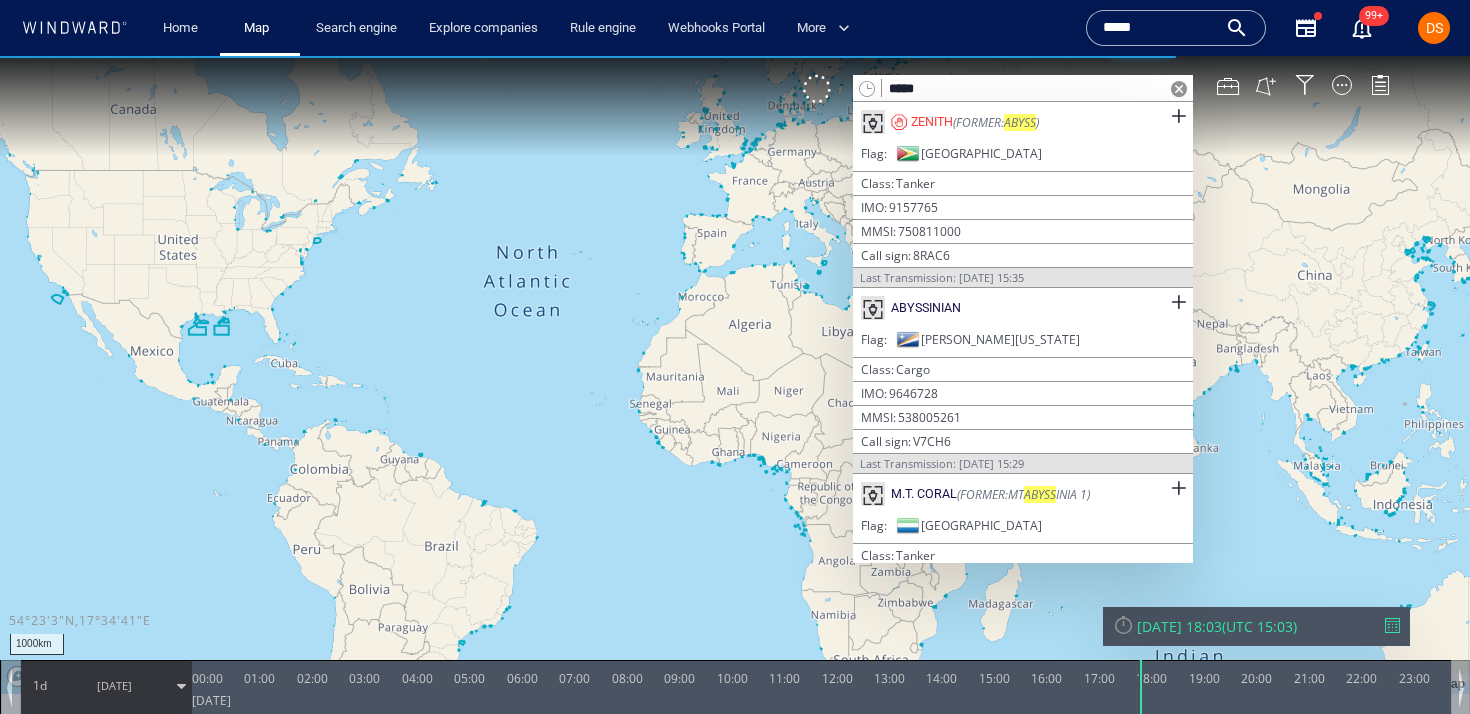 click at bounding box center [1179, 89] 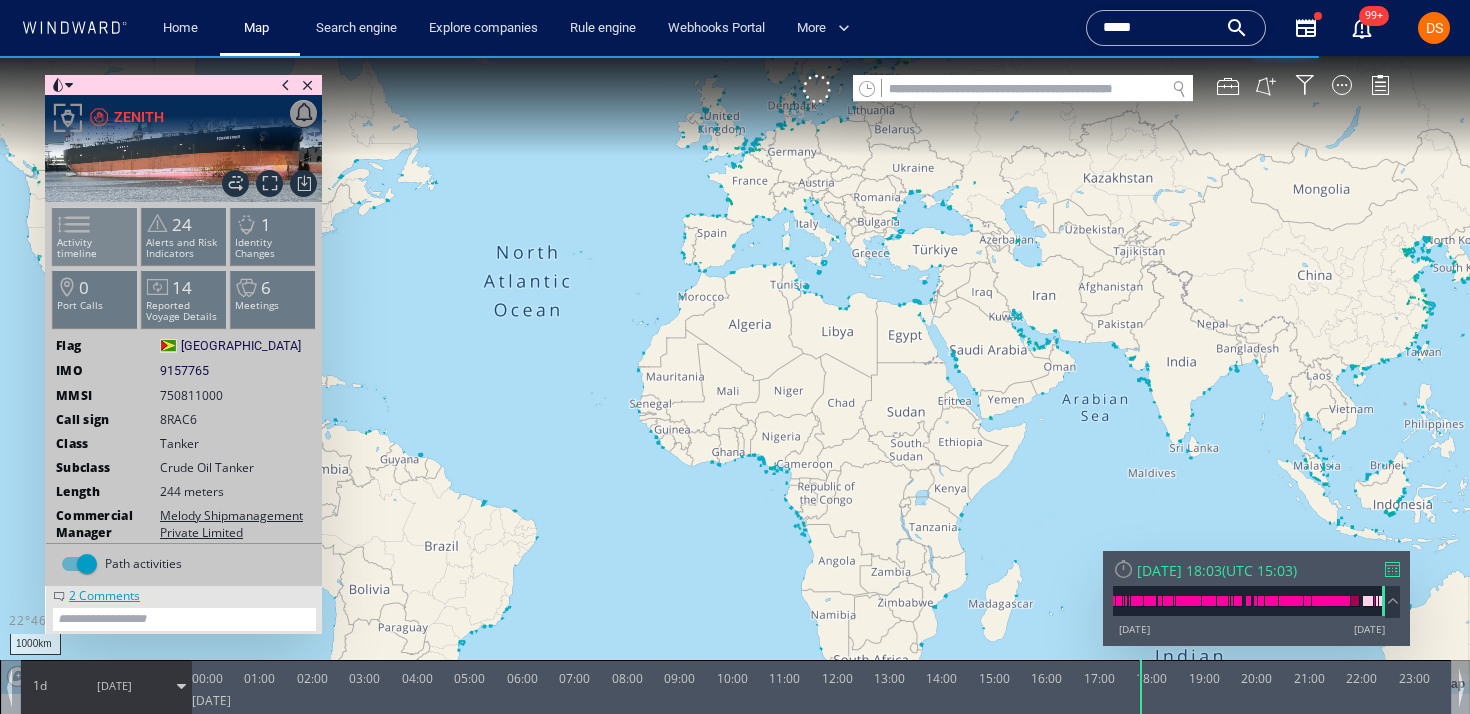 click on "Activity timeline" at bounding box center (95, 248) 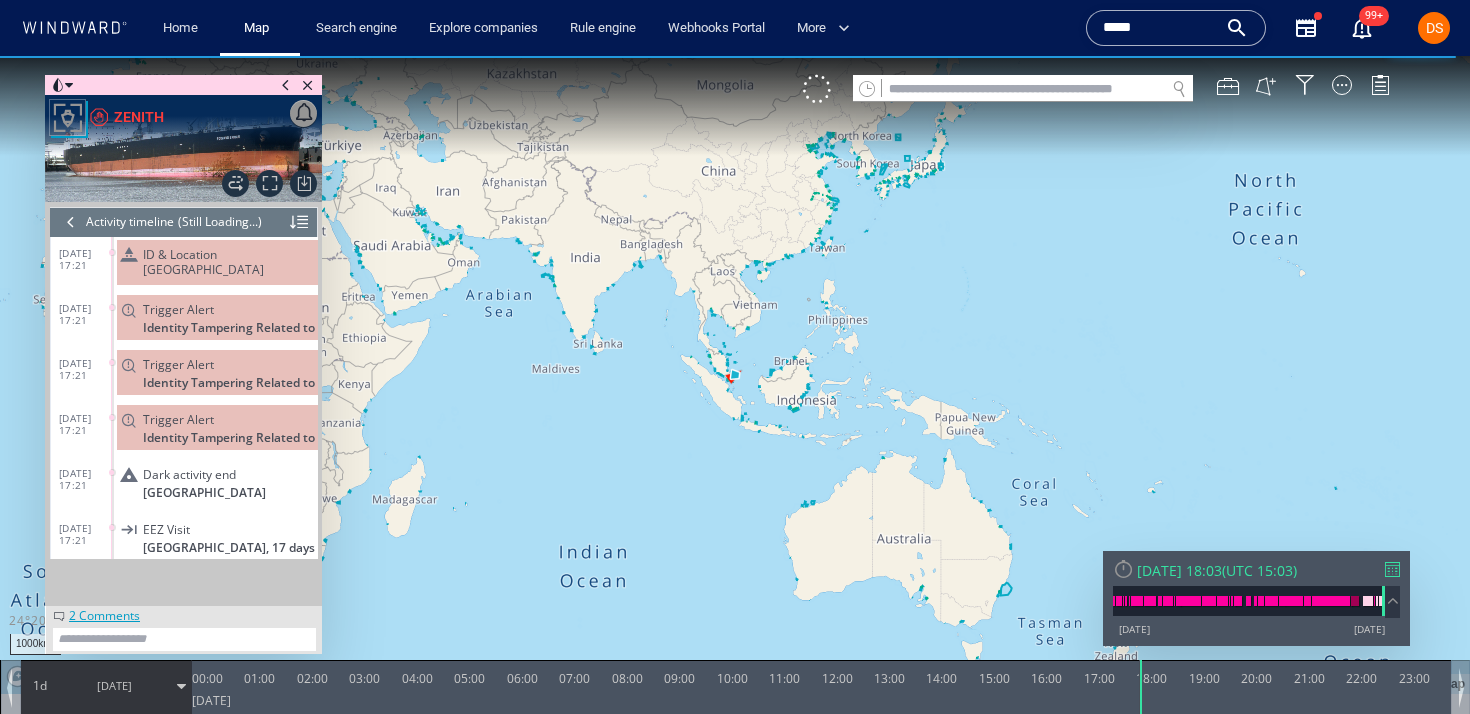 scroll, scrollTop: 302838, scrollLeft: 0, axis: vertical 